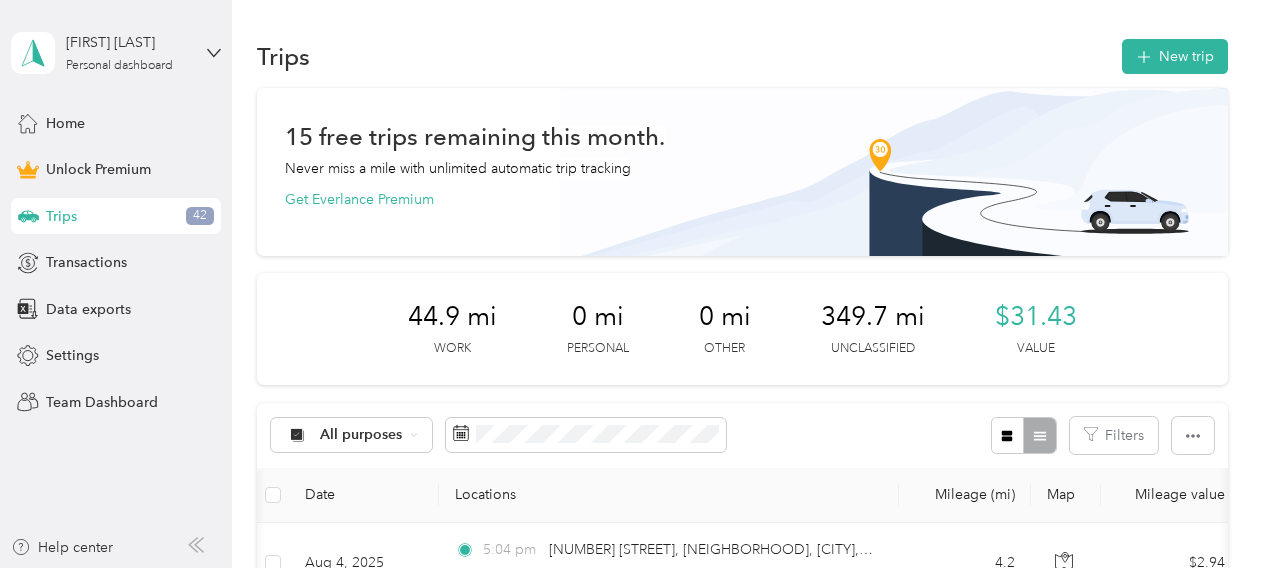 scroll, scrollTop: 0, scrollLeft: 0, axis: both 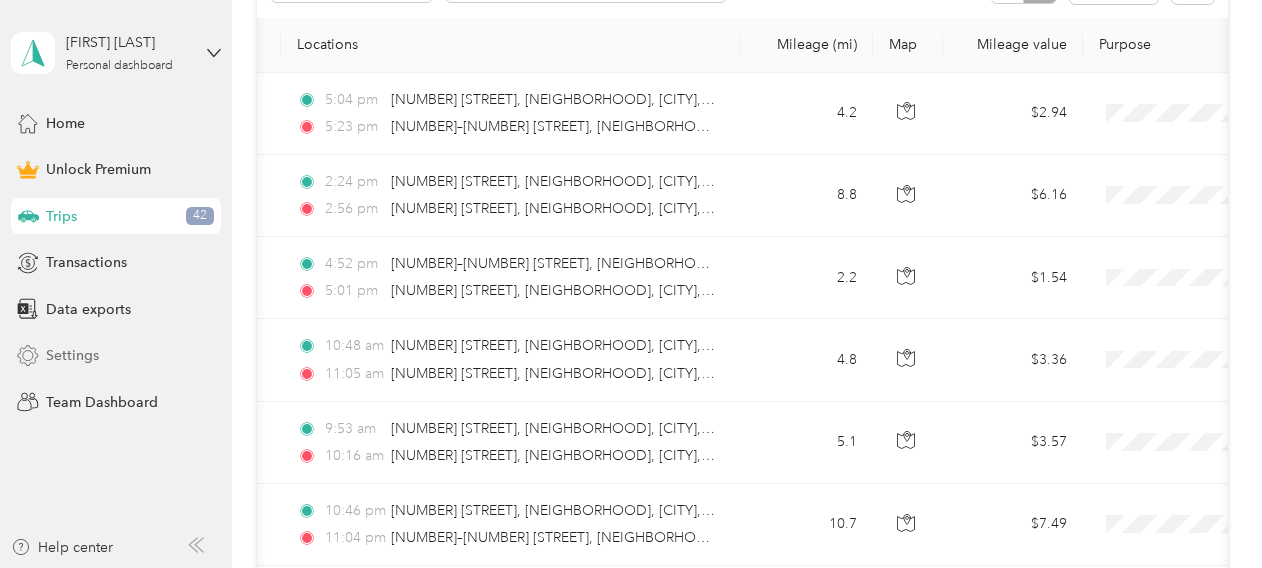 click on "Settings" at bounding box center (72, 355) 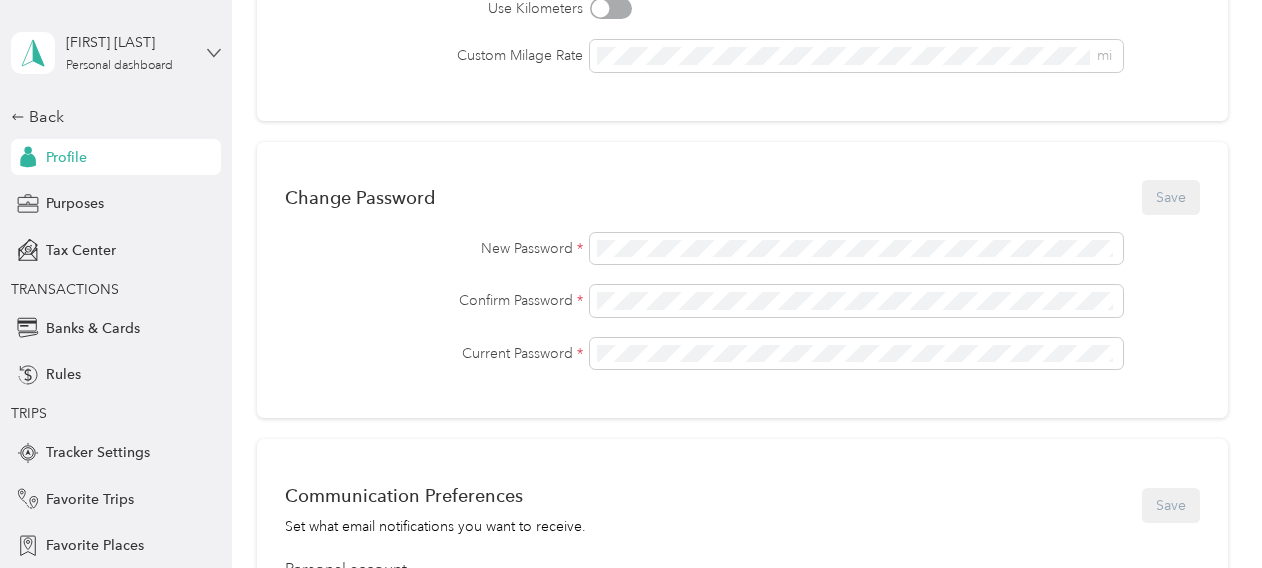 click 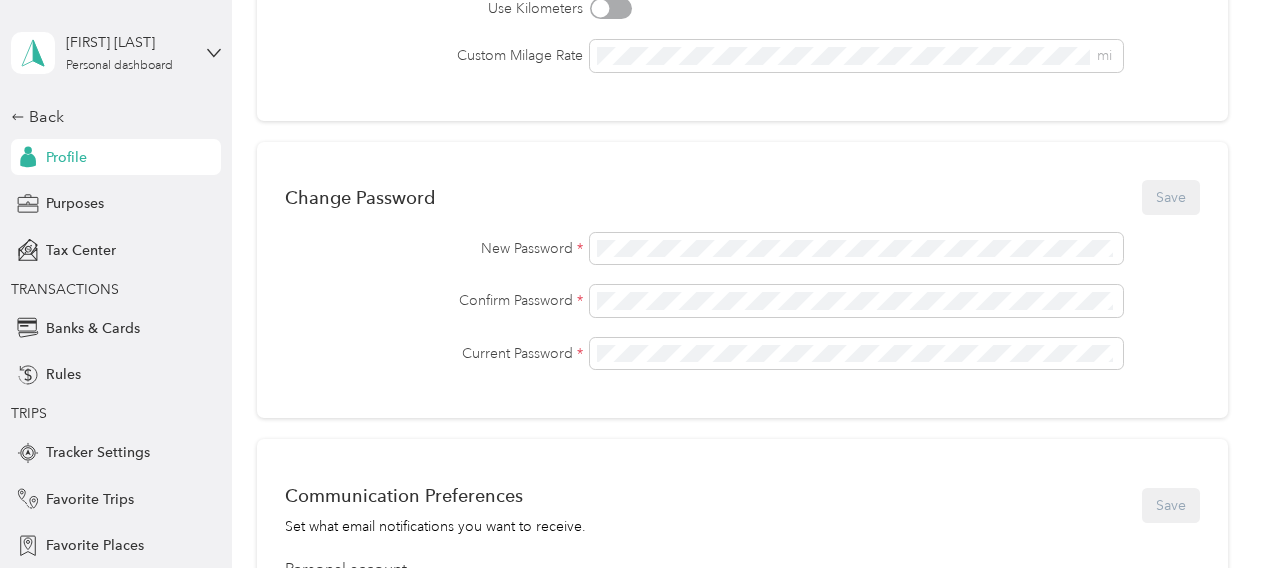 click on "Back Profile Purposes Tax Center TRANSACTIONS Banks & Cards Rules TRIPS Tracker Settings Favorite Trips Favorite Places Vehicles Work Hours OTHER Import History" at bounding box center [116, 420] 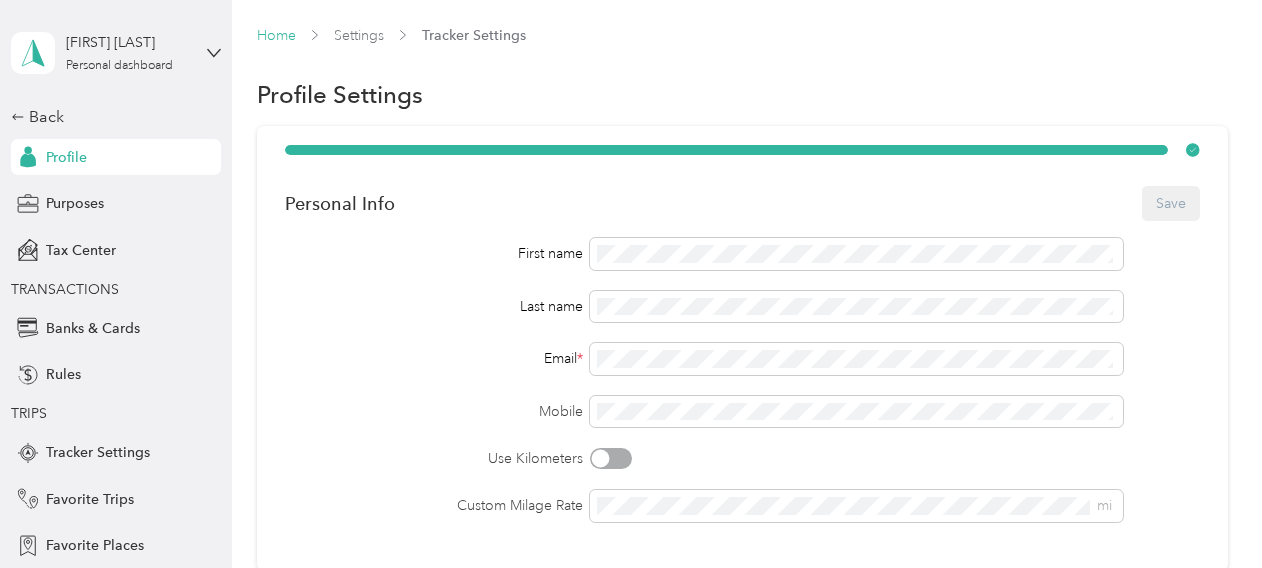 click on "Home" at bounding box center [276, 35] 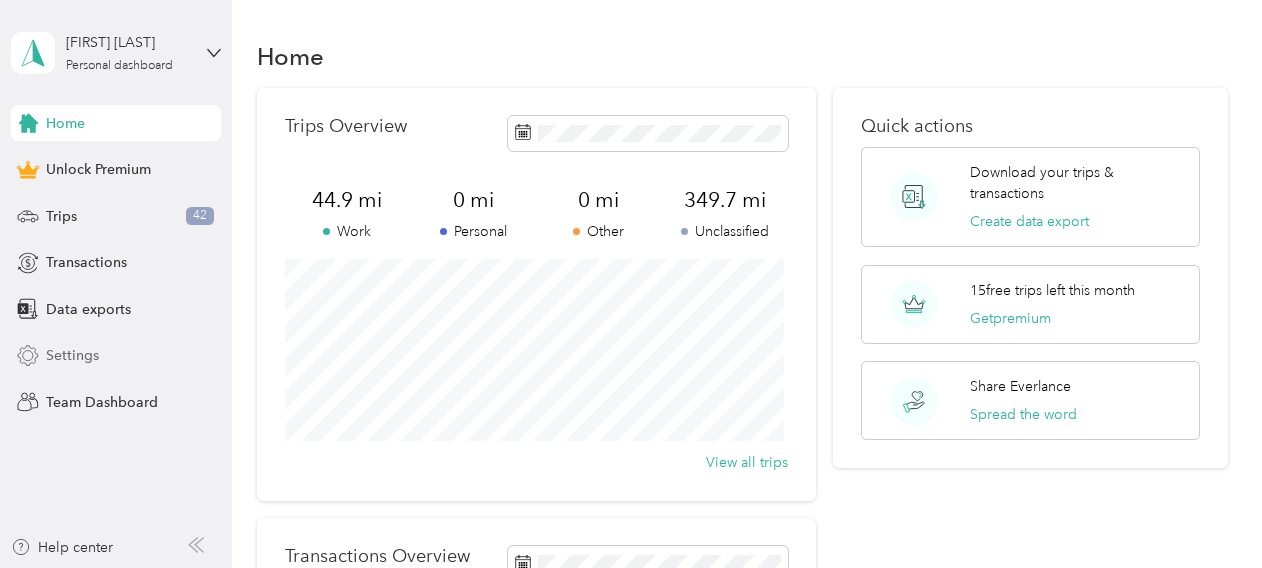 click on "Settings" at bounding box center (72, 355) 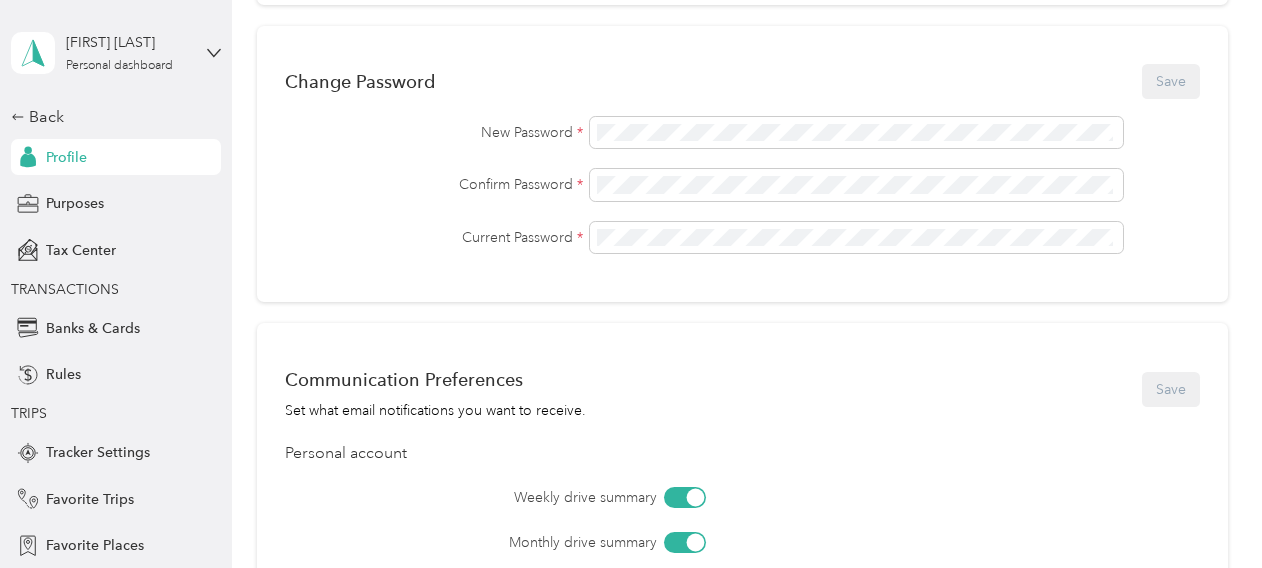 scroll, scrollTop: 741, scrollLeft: 0, axis: vertical 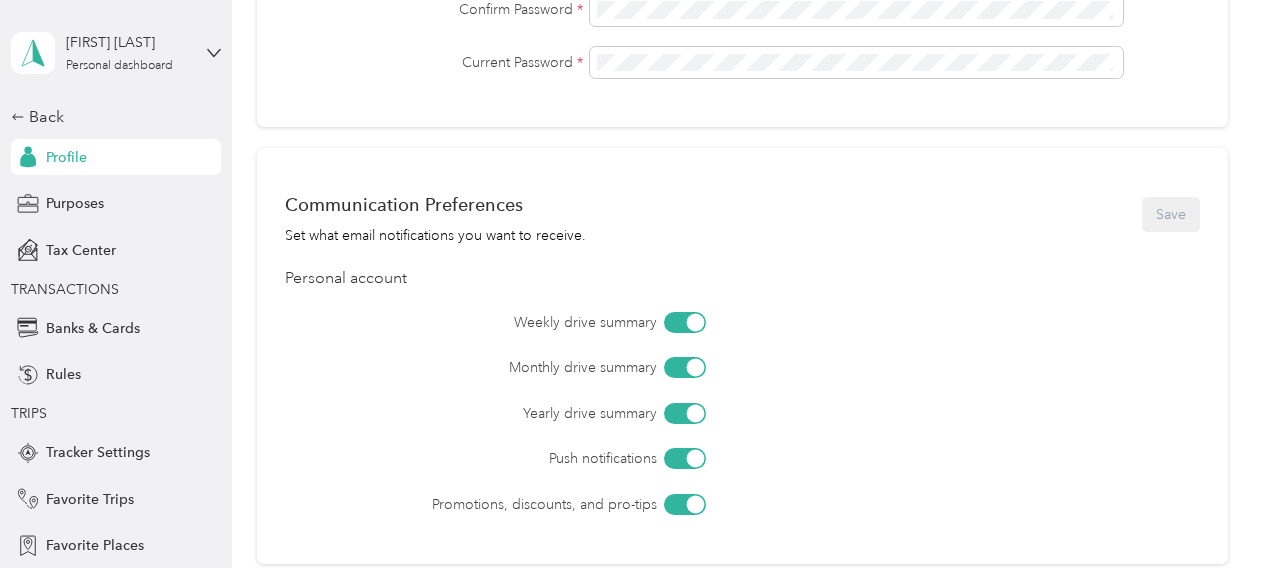click on "Profile" at bounding box center [66, 157] 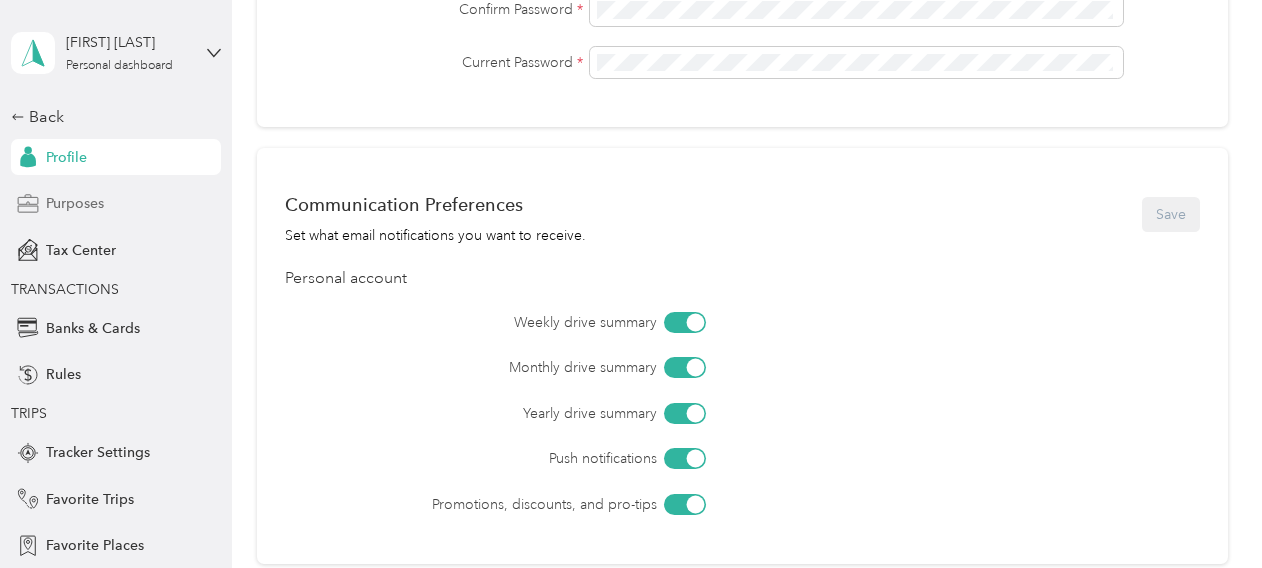 click on "Purposes" at bounding box center (75, 203) 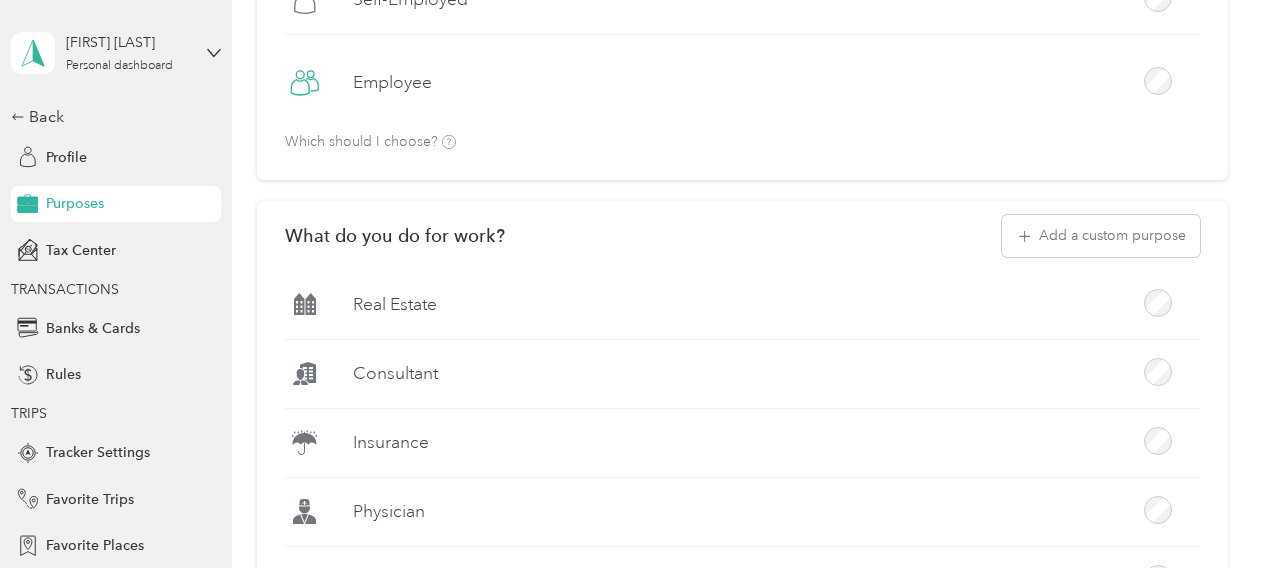 scroll, scrollTop: 741, scrollLeft: 0, axis: vertical 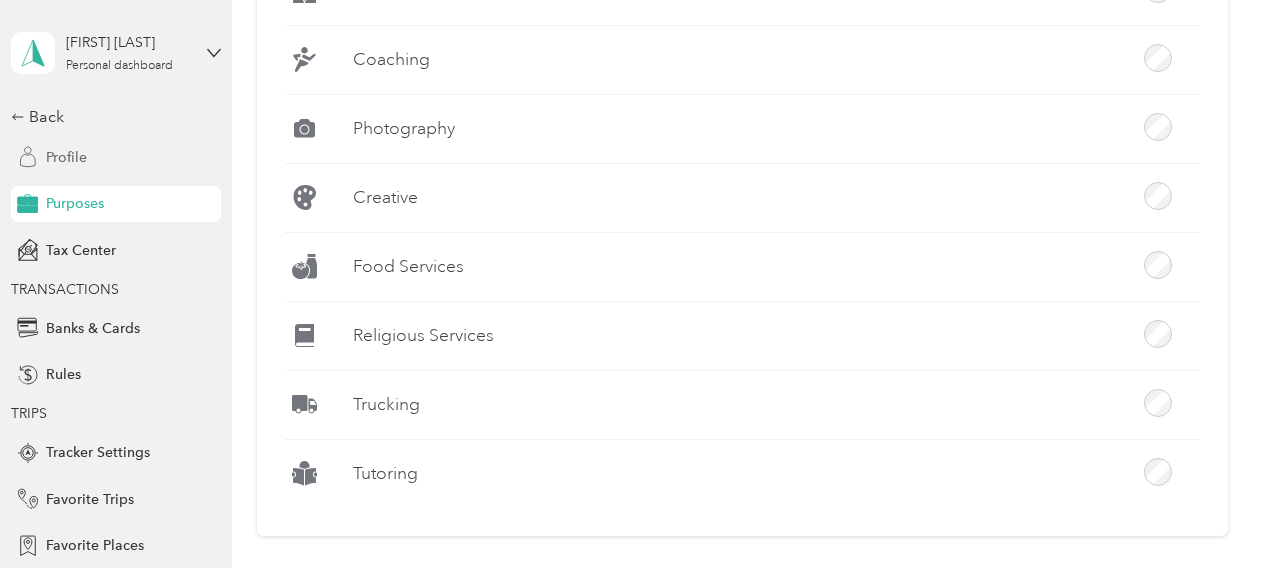 click on "Profile" at bounding box center (66, 157) 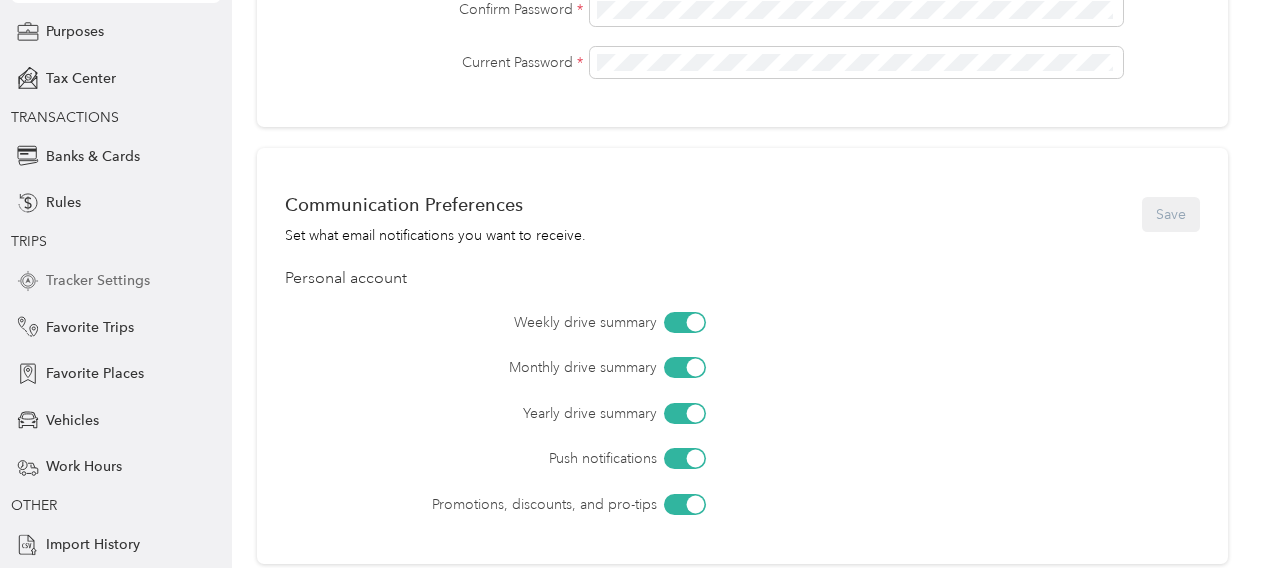 scroll, scrollTop: 216, scrollLeft: 0, axis: vertical 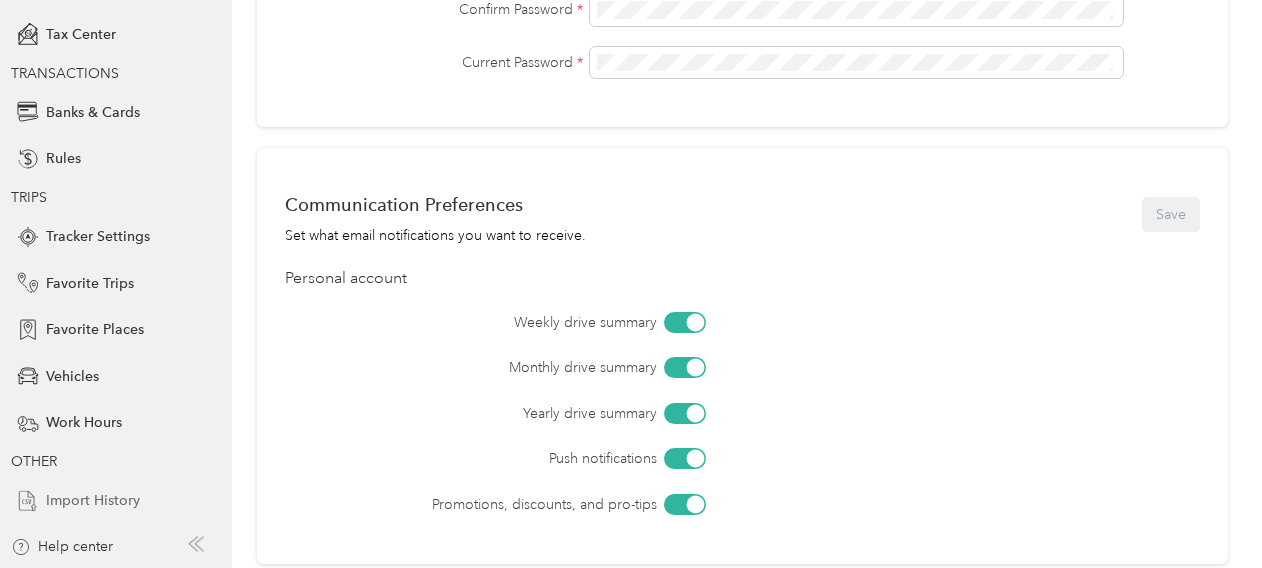 click on "Import History" at bounding box center [93, 500] 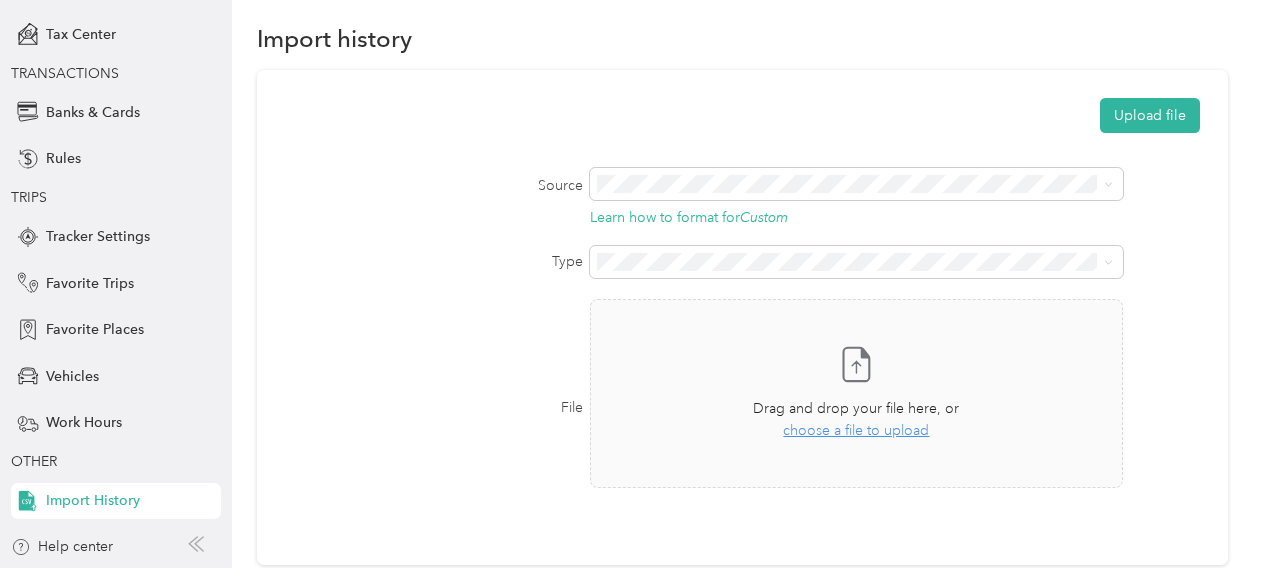 scroll, scrollTop: 0, scrollLeft: 0, axis: both 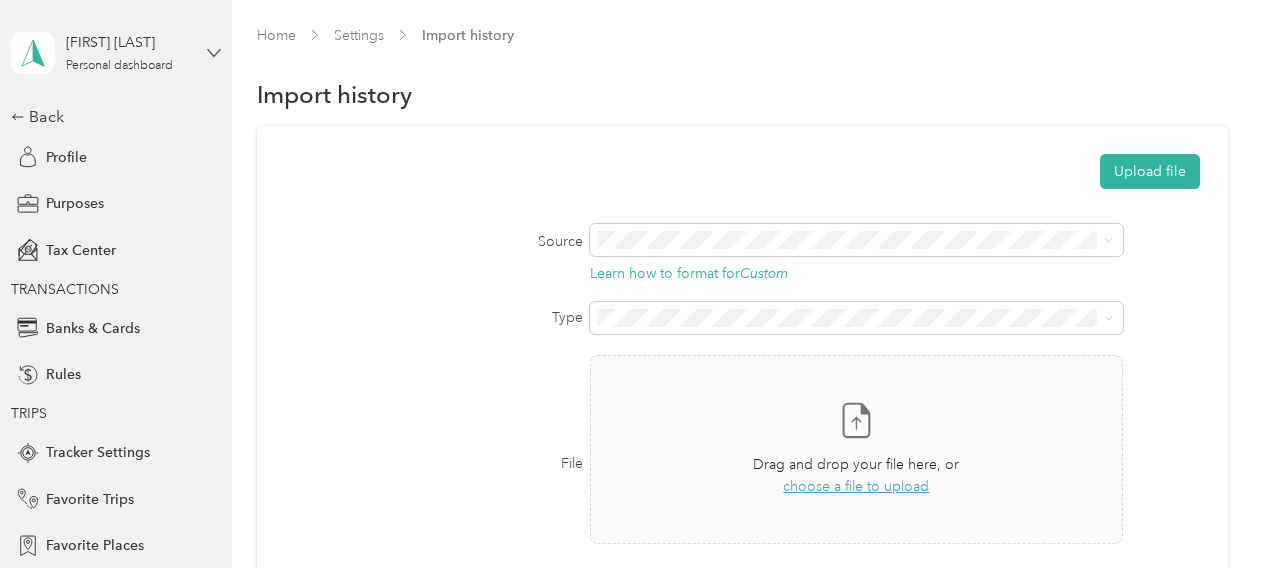 click 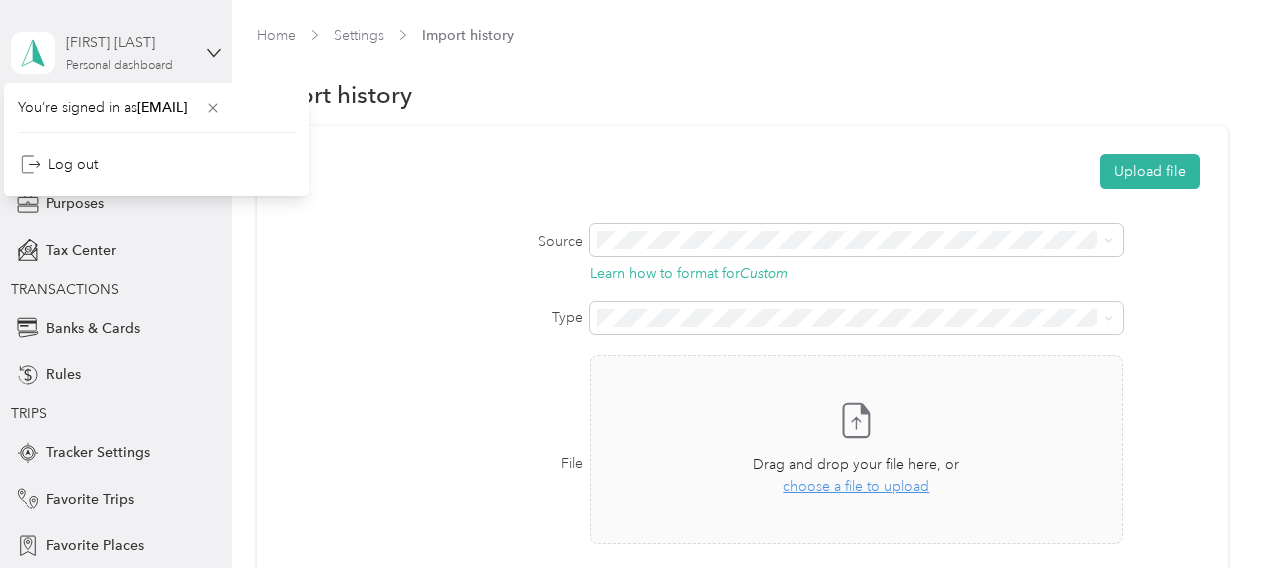 click on "Personal dashboard" at bounding box center [119, 66] 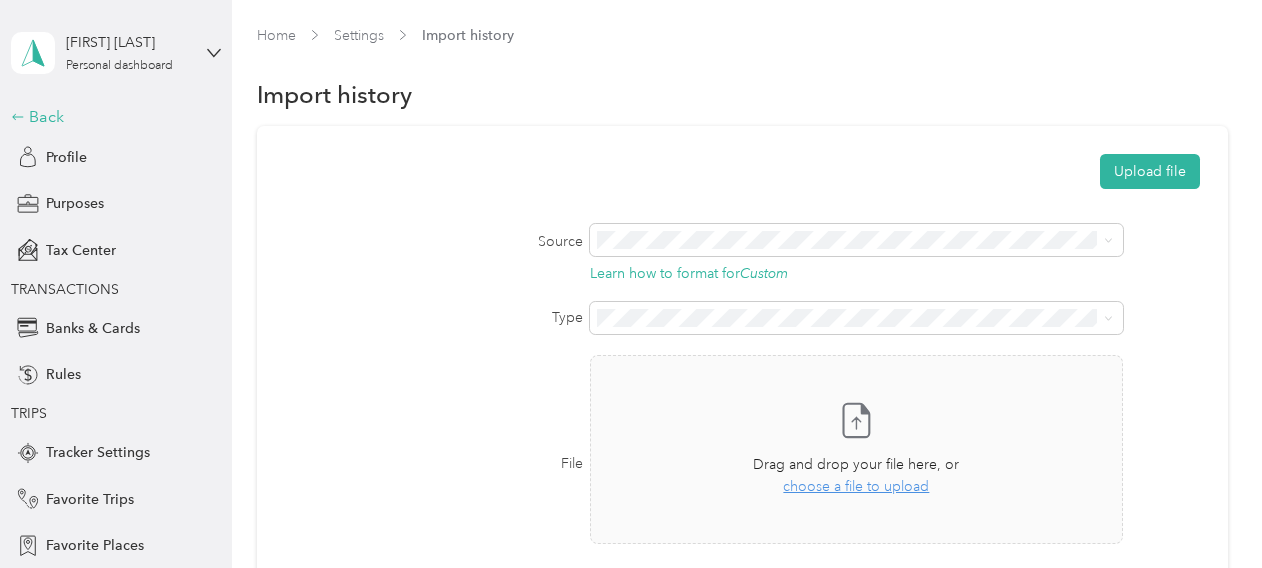 click on "Back" at bounding box center [111, 117] 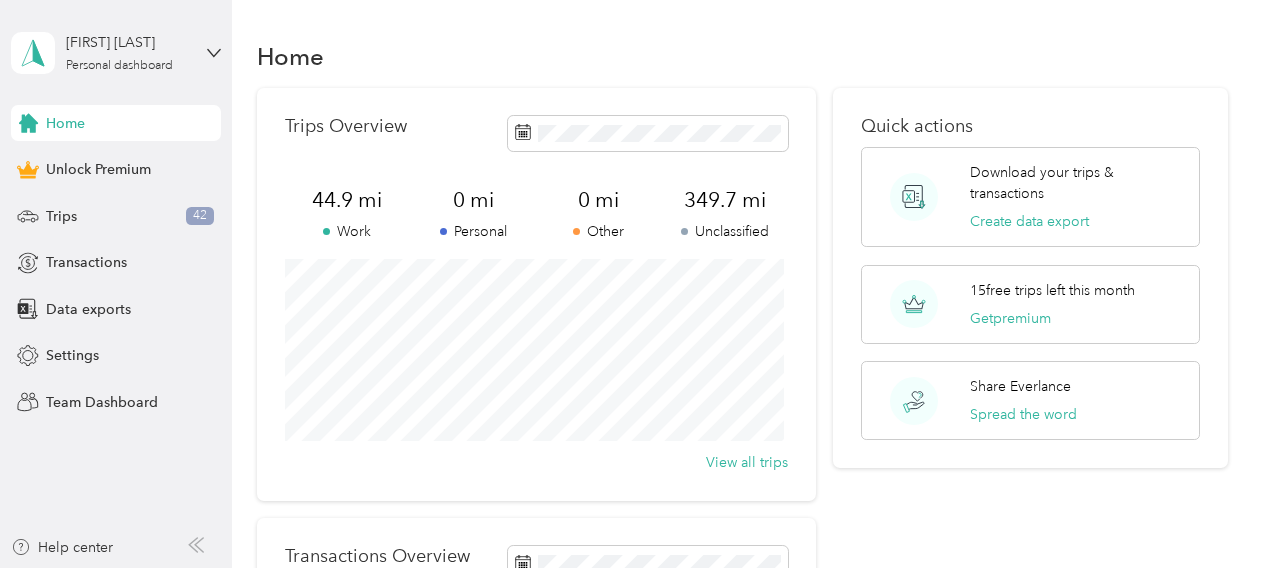 click on "[FIRST] [LAST] Personal dashboard" at bounding box center (116, 53) 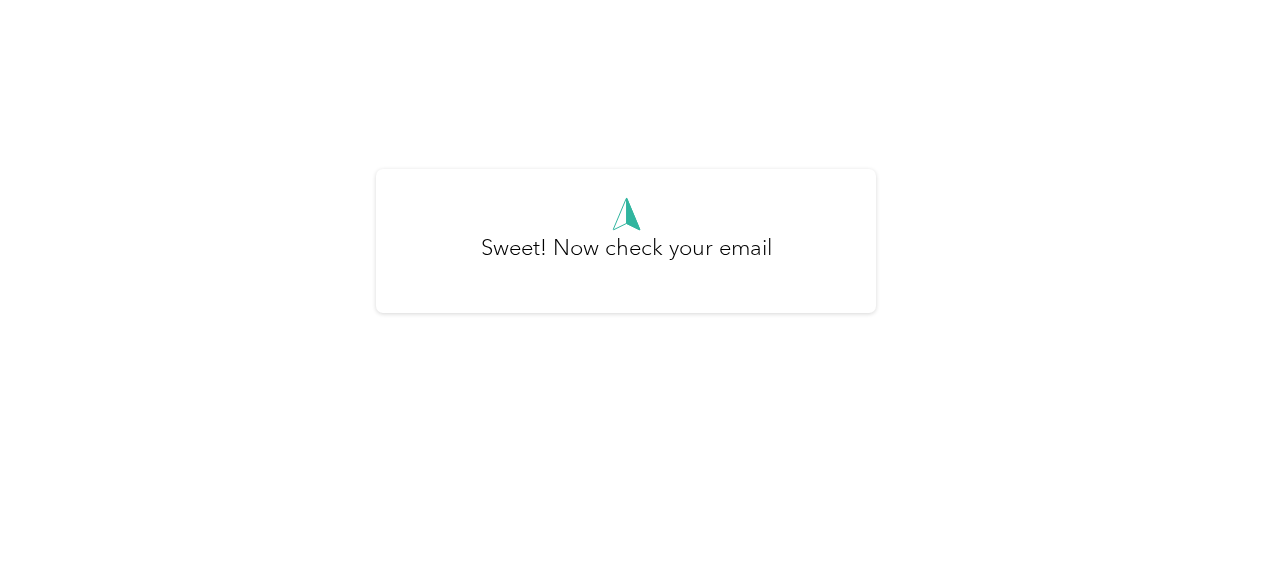scroll, scrollTop: 0, scrollLeft: 0, axis: both 